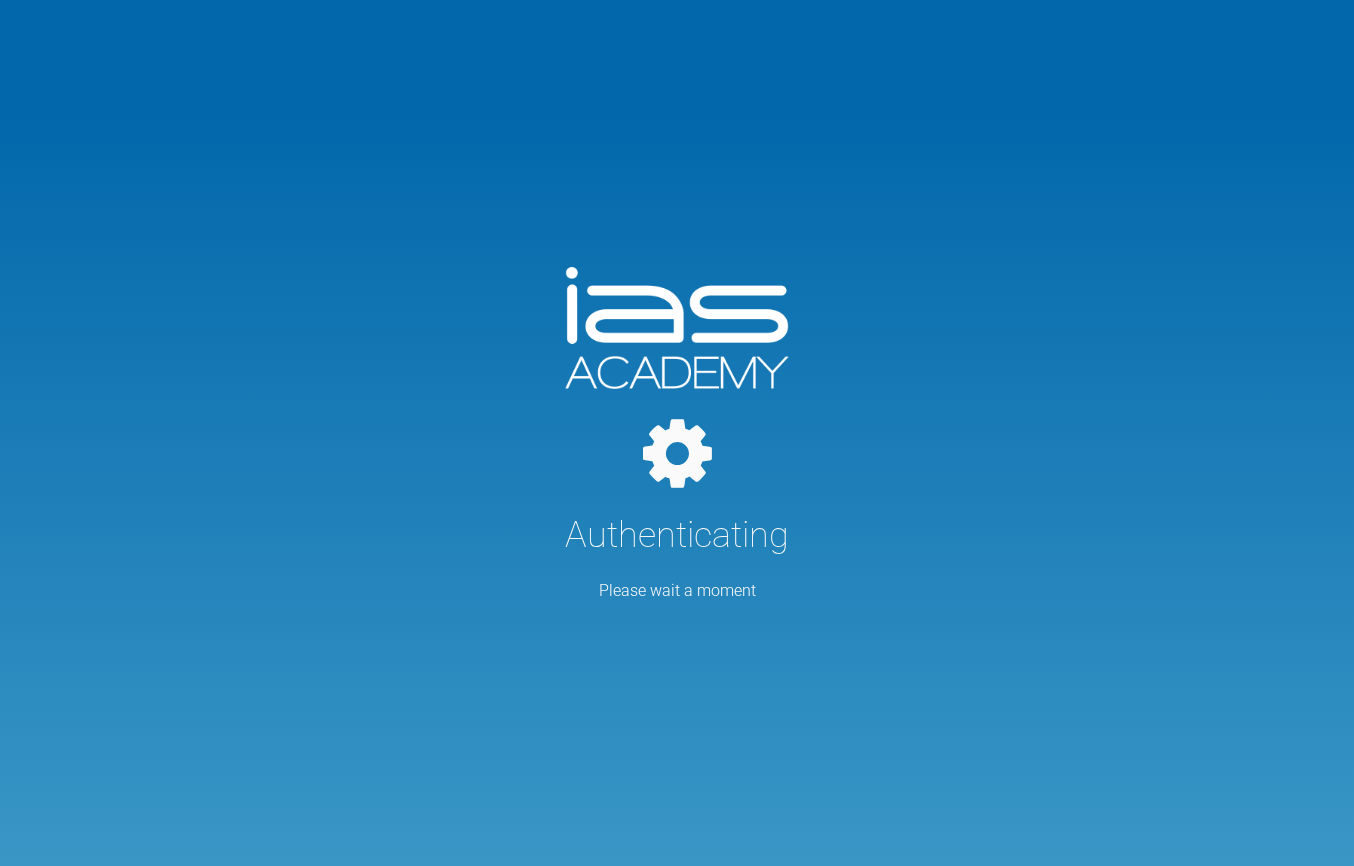 scroll, scrollTop: 0, scrollLeft: 0, axis: both 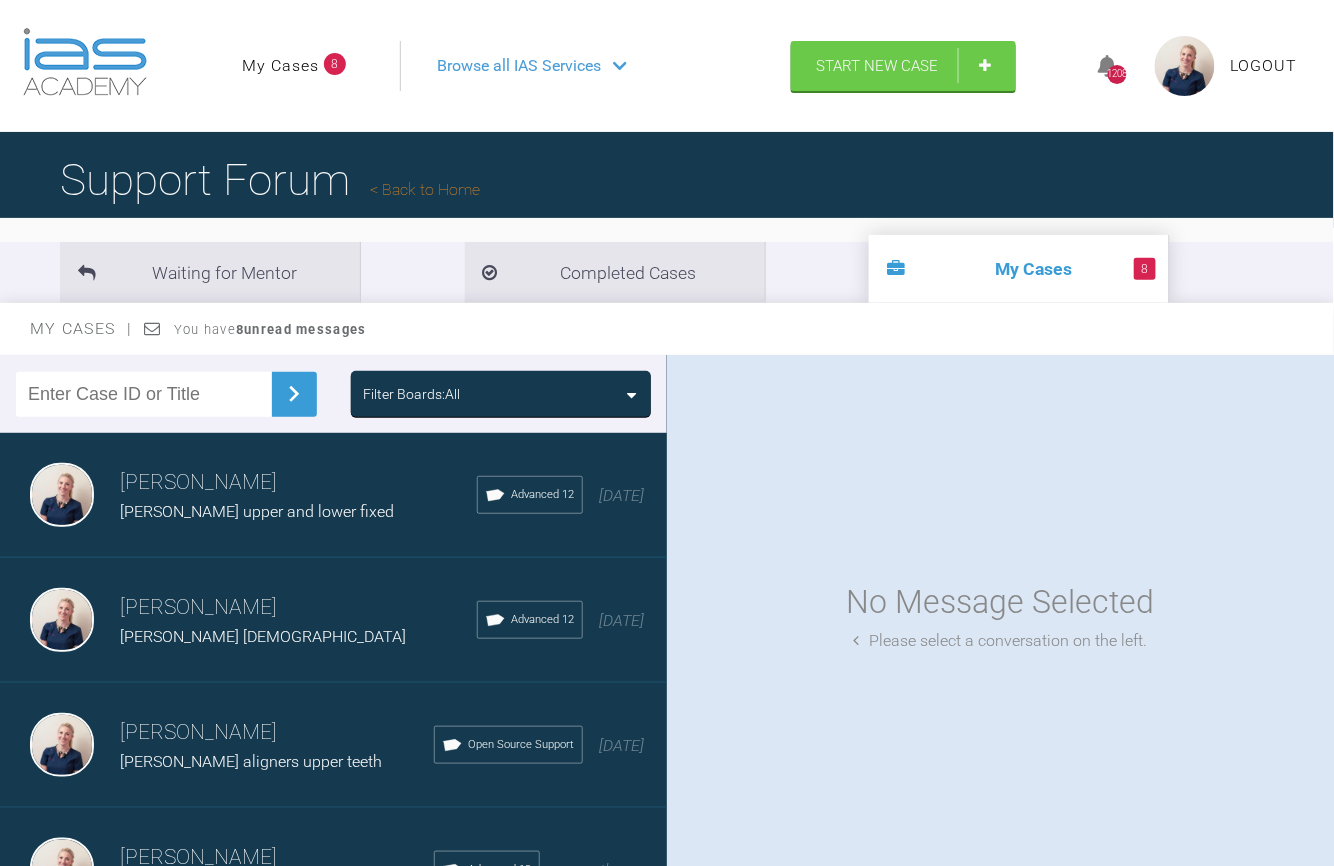 drag, startPoint x: 565, startPoint y: 400, endPoint x: 540, endPoint y: 404, distance: 25.317978 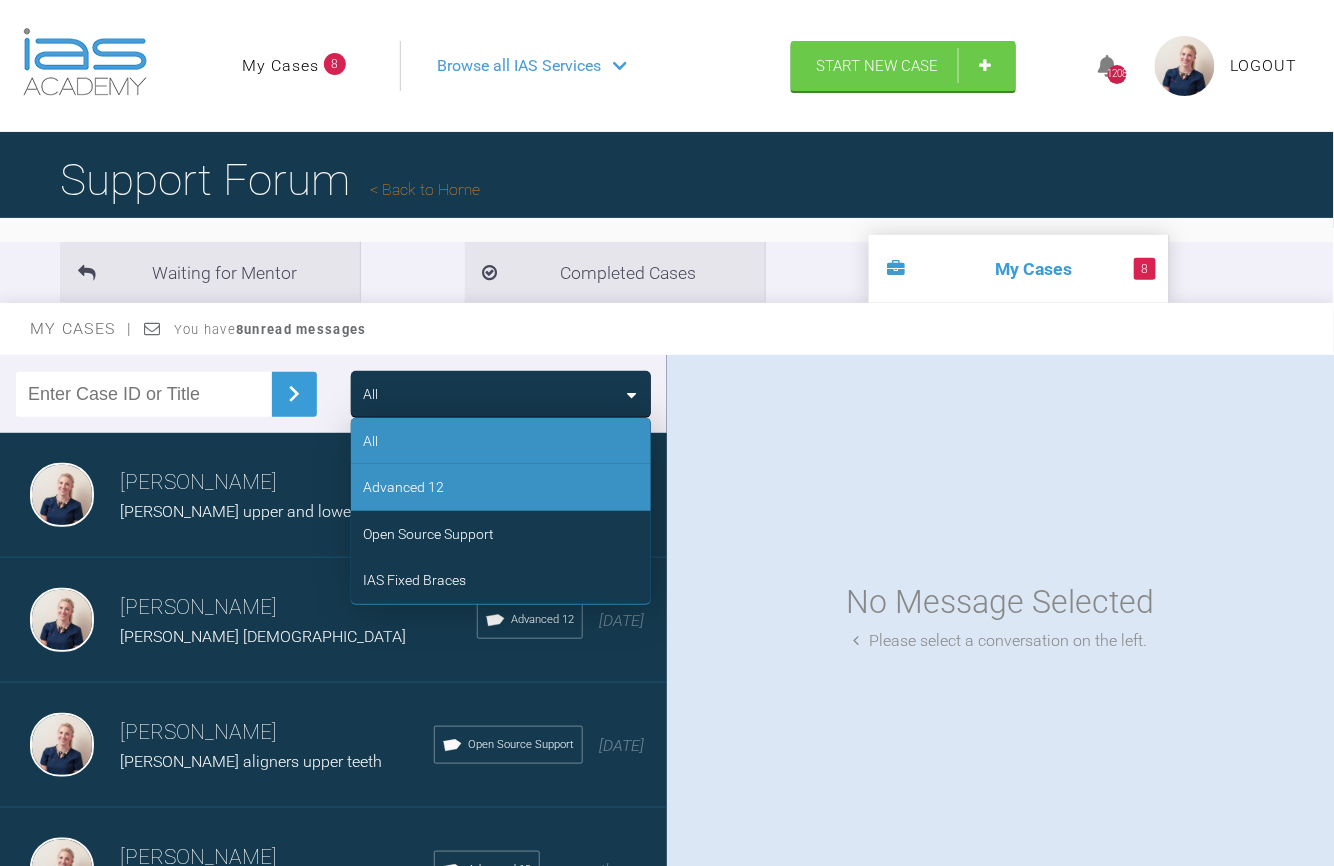 click on "Advanced 12" at bounding box center (501, 487) 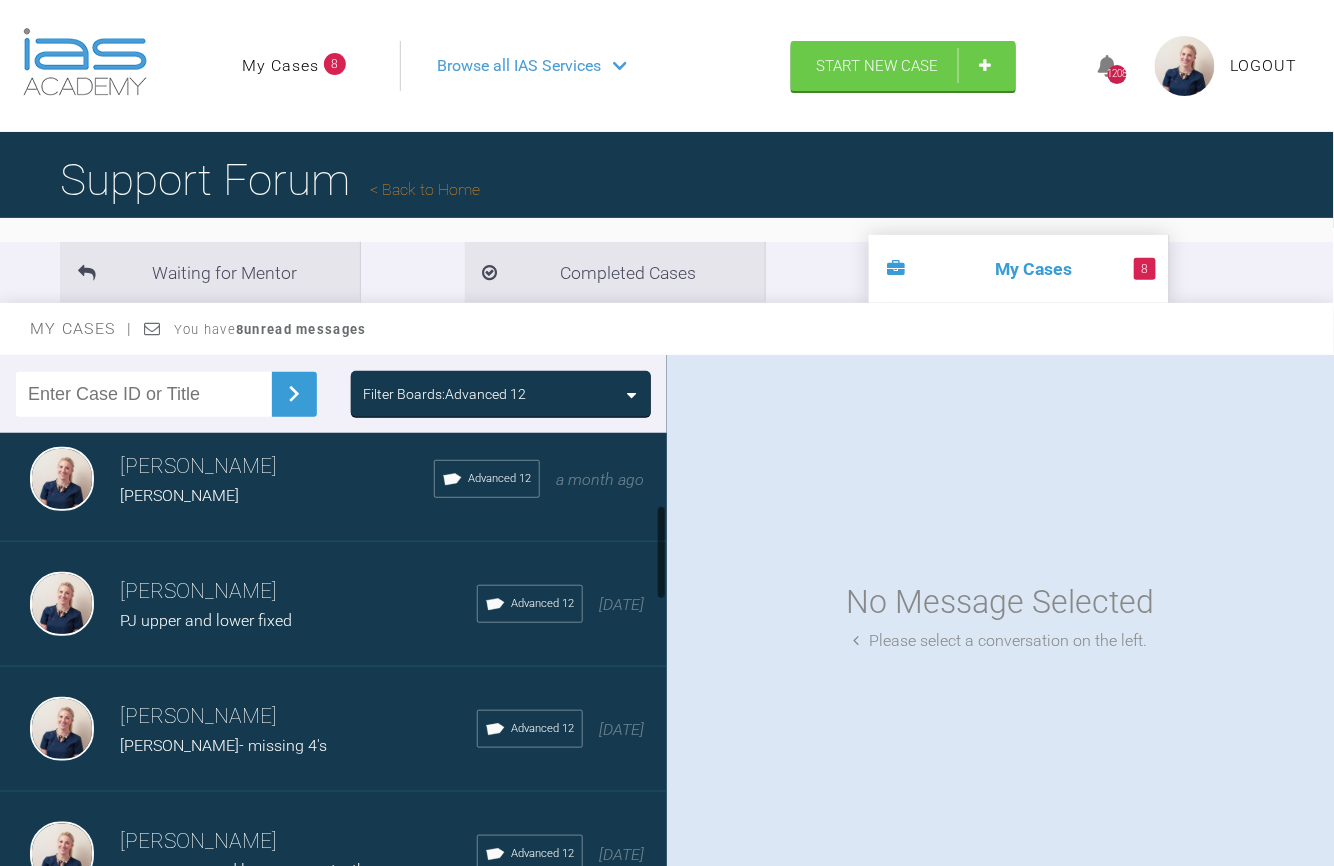 scroll, scrollTop: 400, scrollLeft: 0, axis: vertical 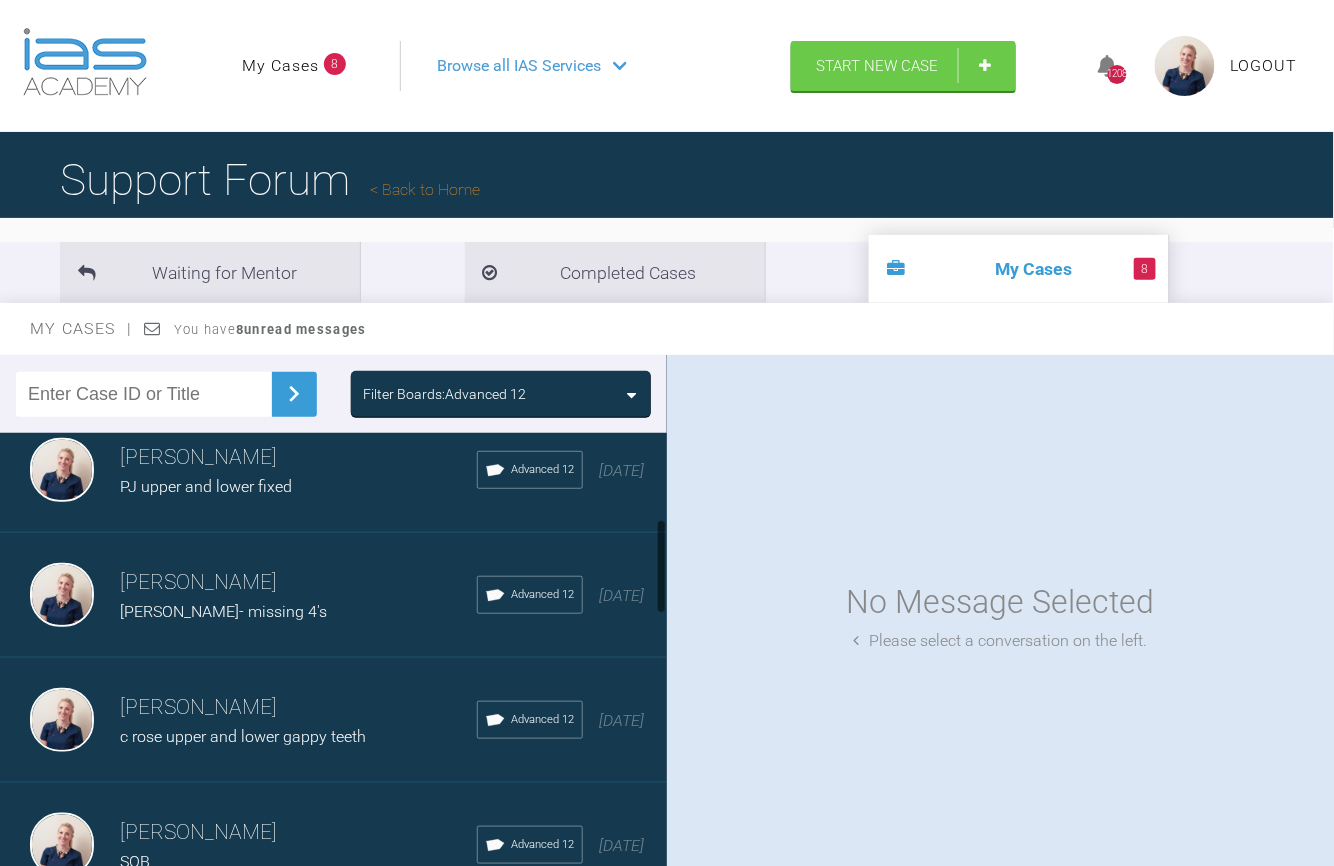 click on "PJ upper and lower fixed" at bounding box center [206, 486] 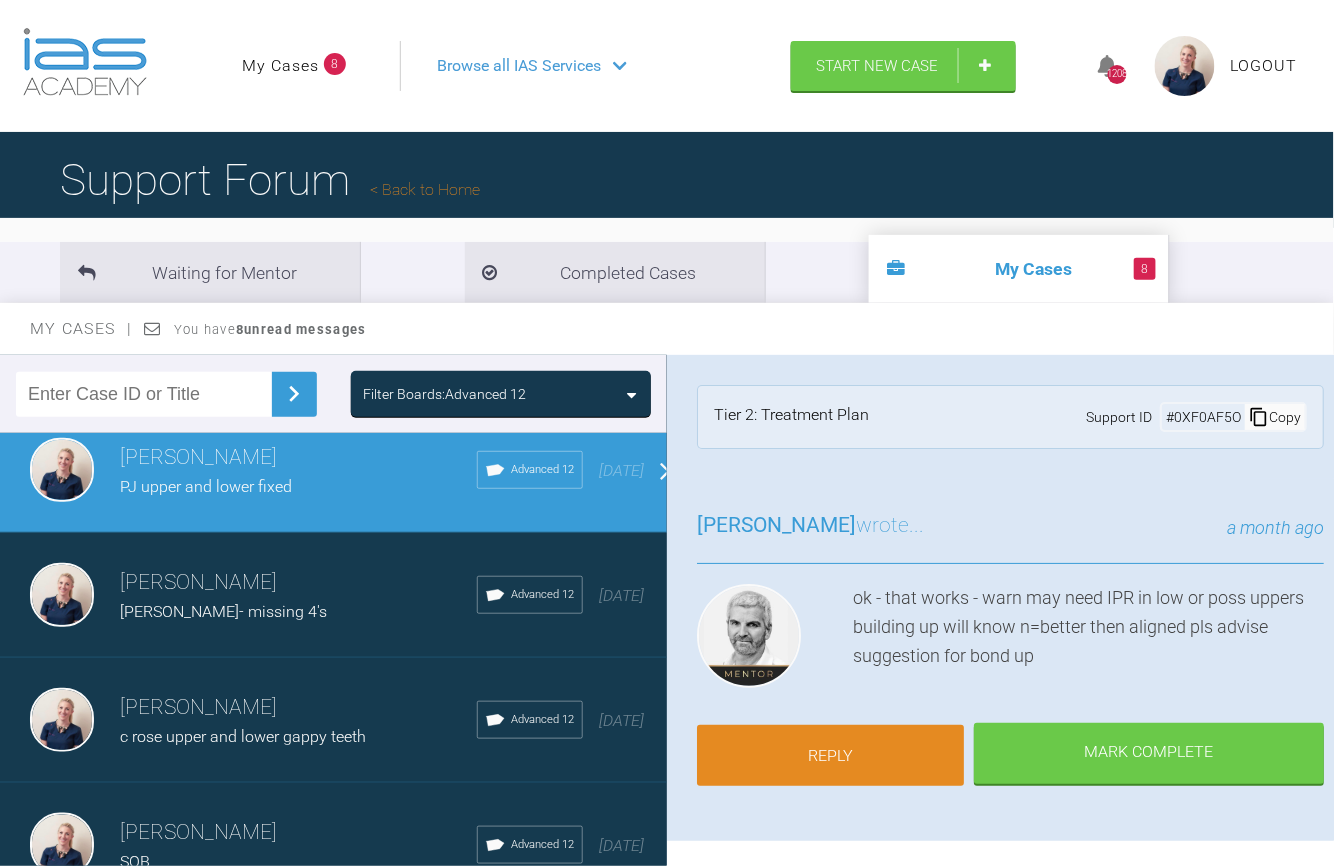 click on "Reply" at bounding box center [830, 756] 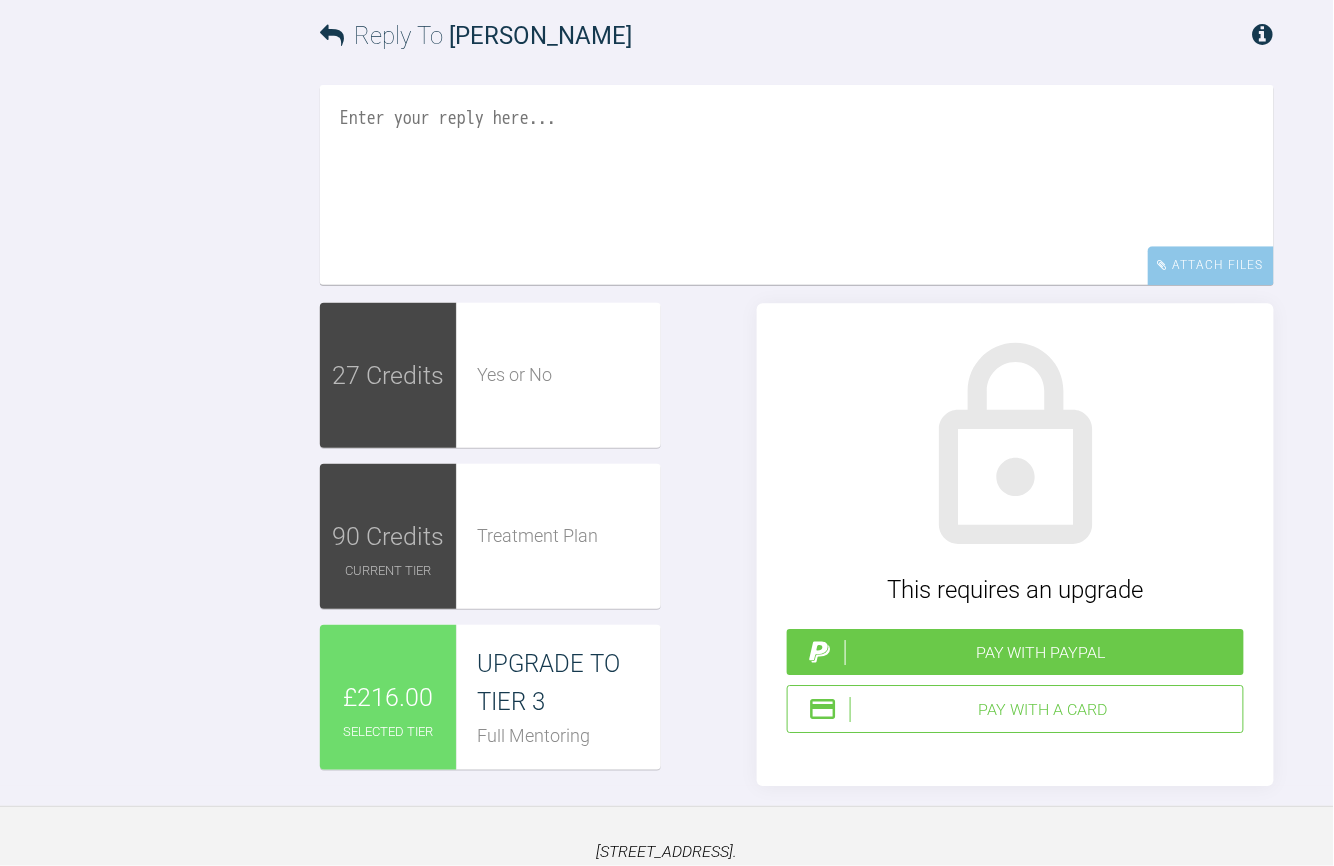 scroll, scrollTop: 3586, scrollLeft: 0, axis: vertical 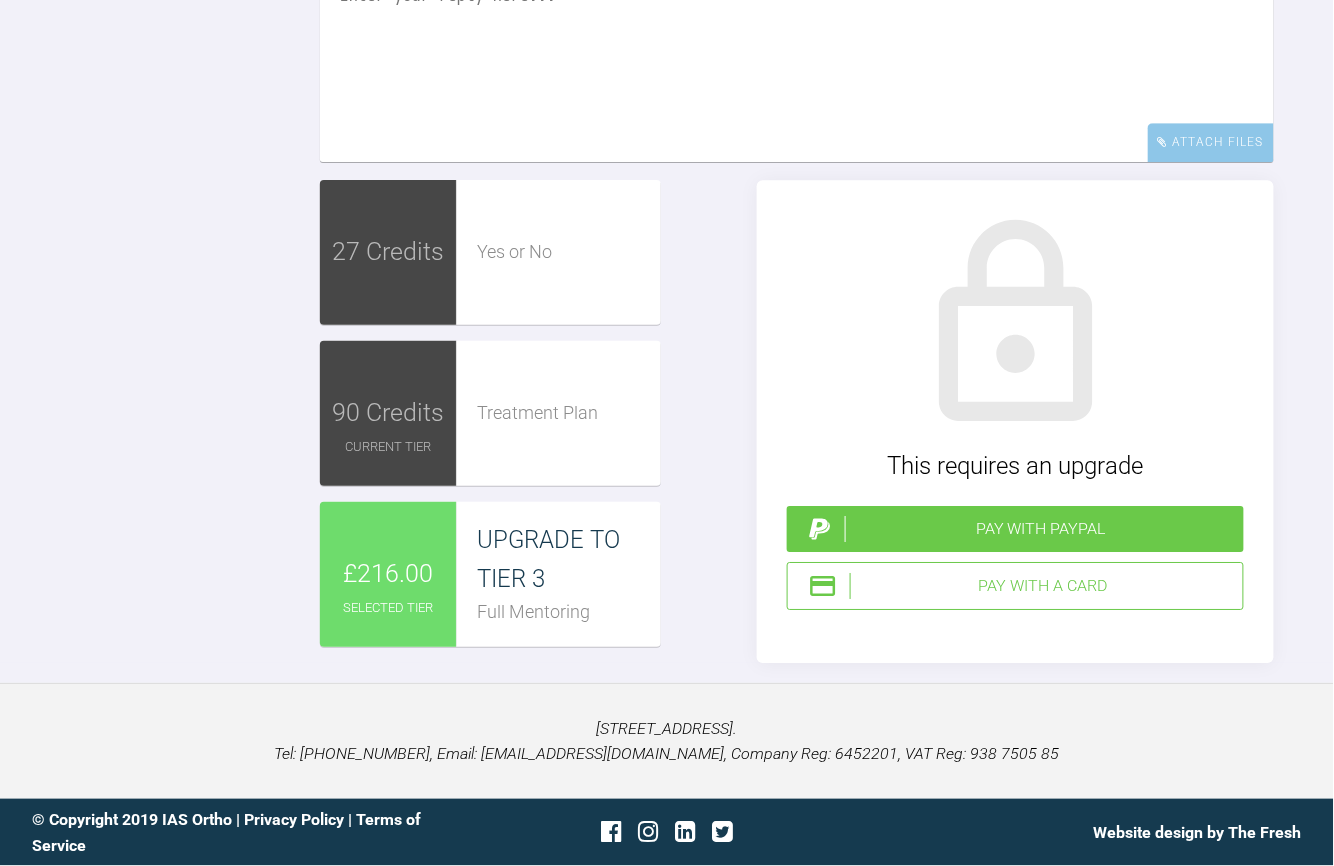 click at bounding box center (797, 62) 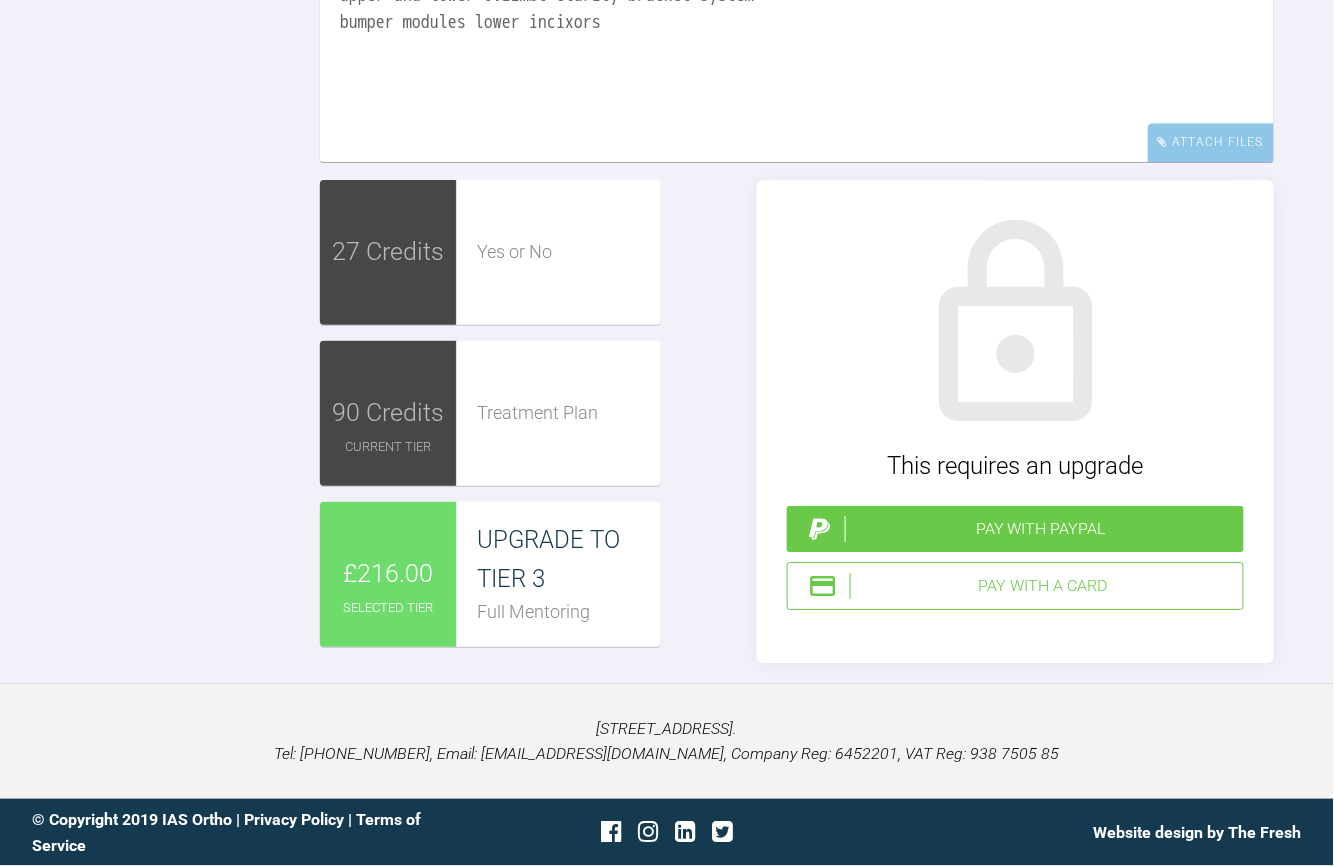 click on "upper and lower 0.22mbt clarity bracket system
bumper modules lower incixors" at bounding box center (797, 62) 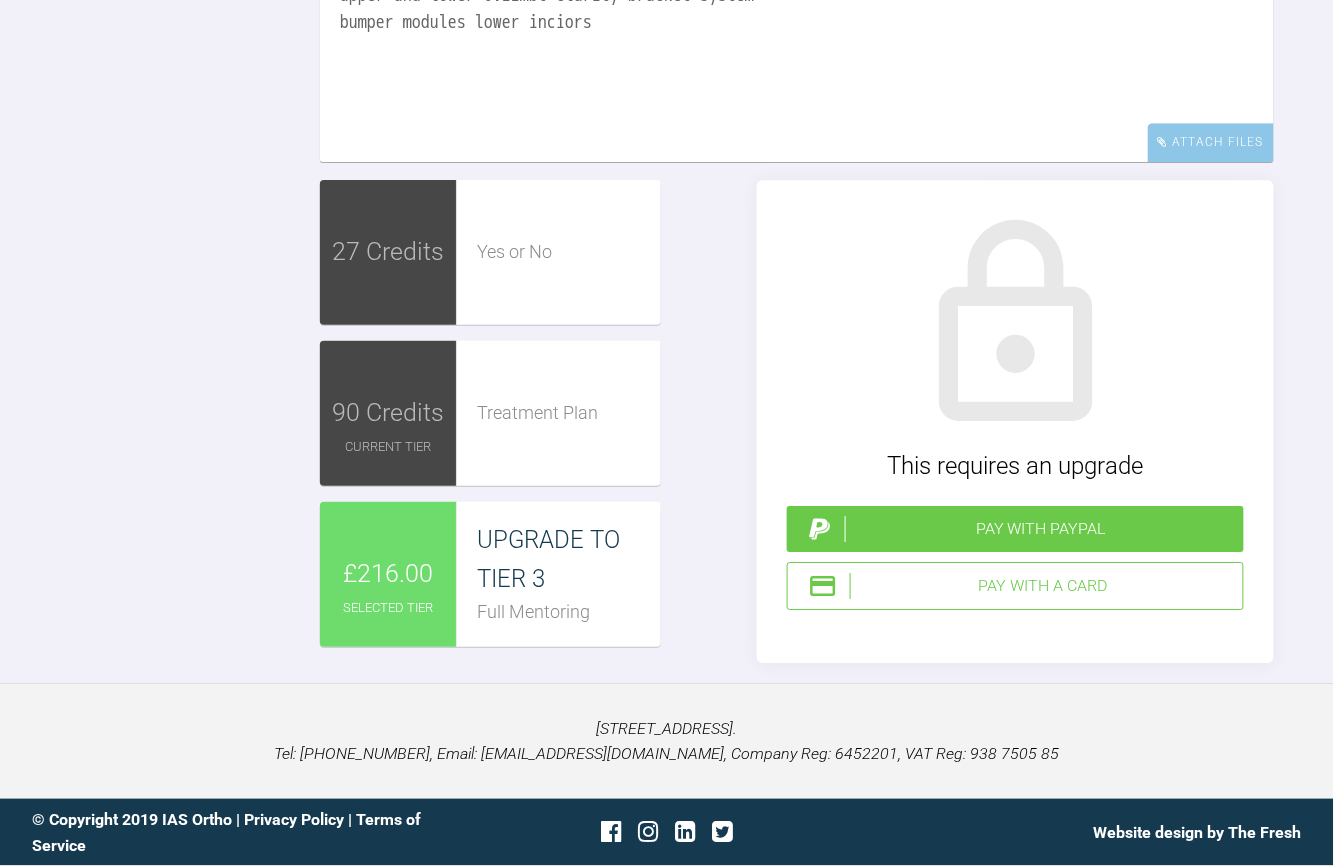 click on "upper and lower 0.22mbt clarity bracket system
bumper modules lower inciors" at bounding box center [797, 62] 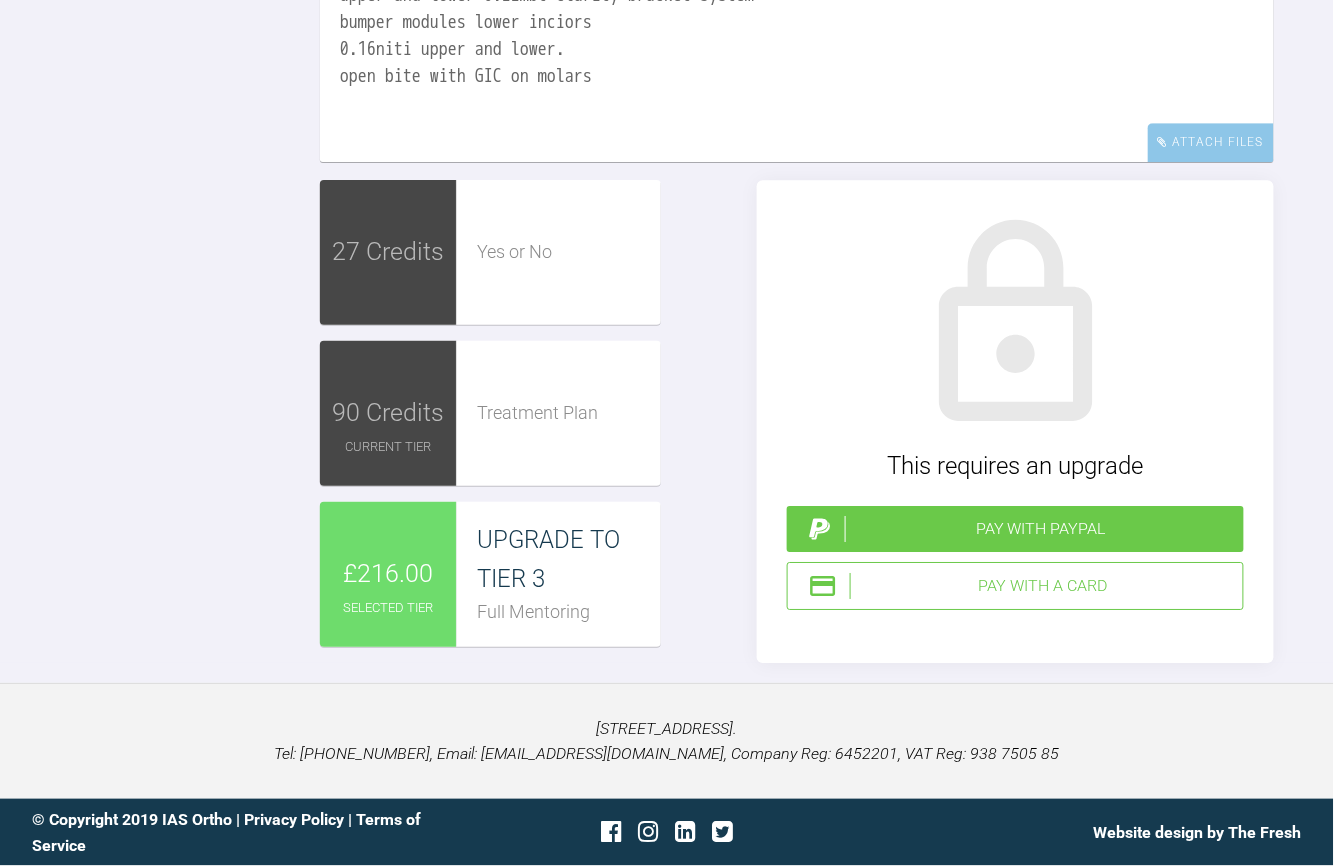scroll, scrollTop: 4253, scrollLeft: 0, axis: vertical 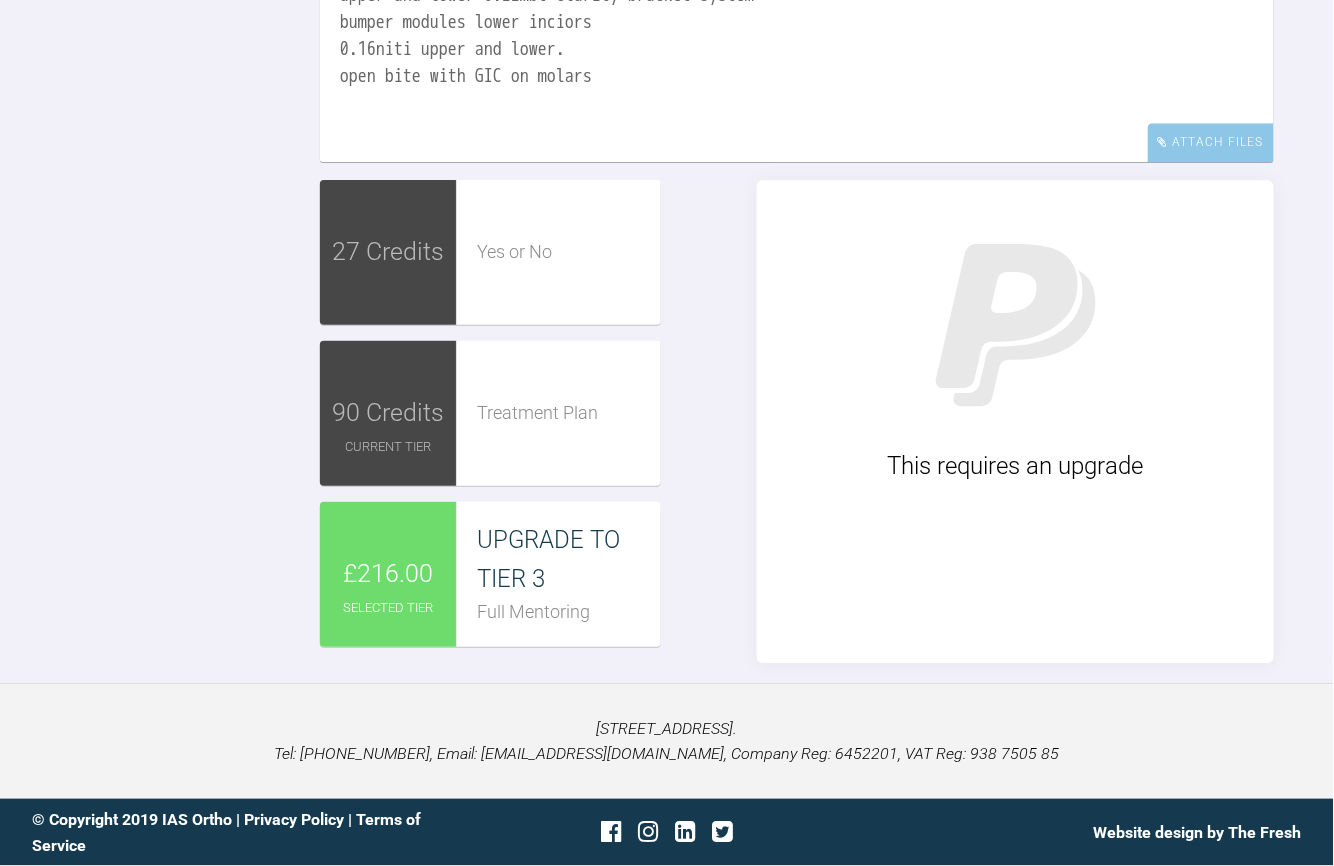 type 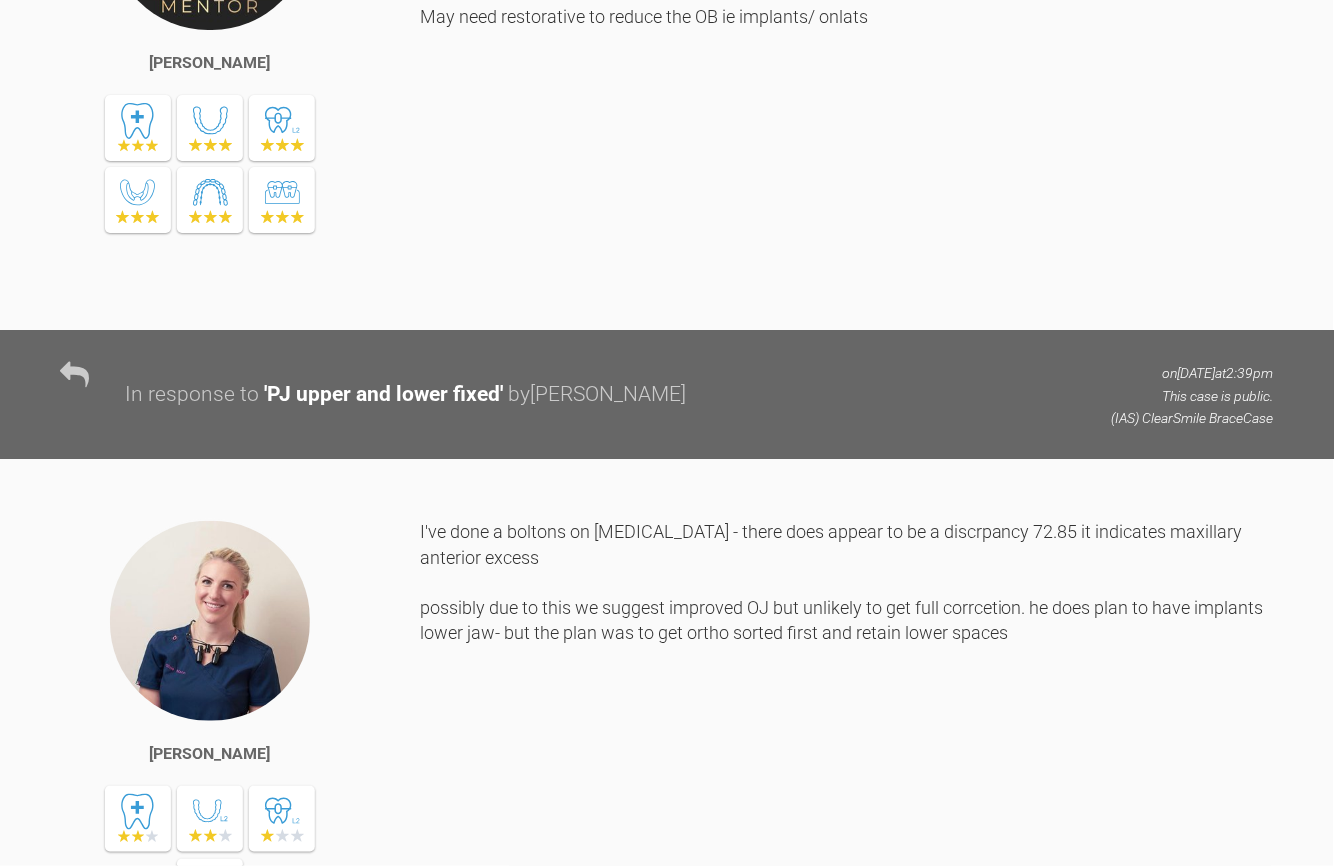 scroll, scrollTop: 2164, scrollLeft: 0, axis: vertical 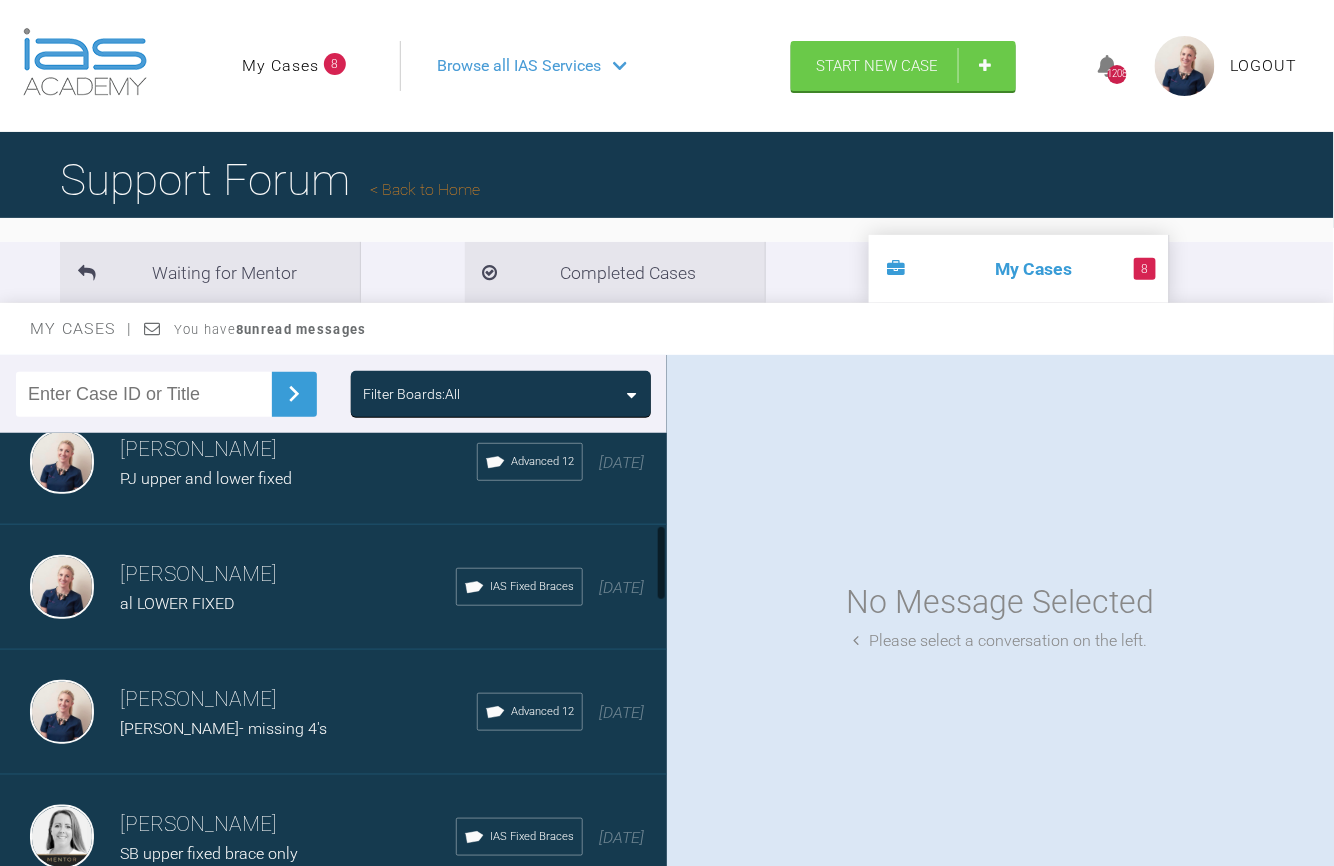 click on "Filter Boards:  All" at bounding box center (411, 394) 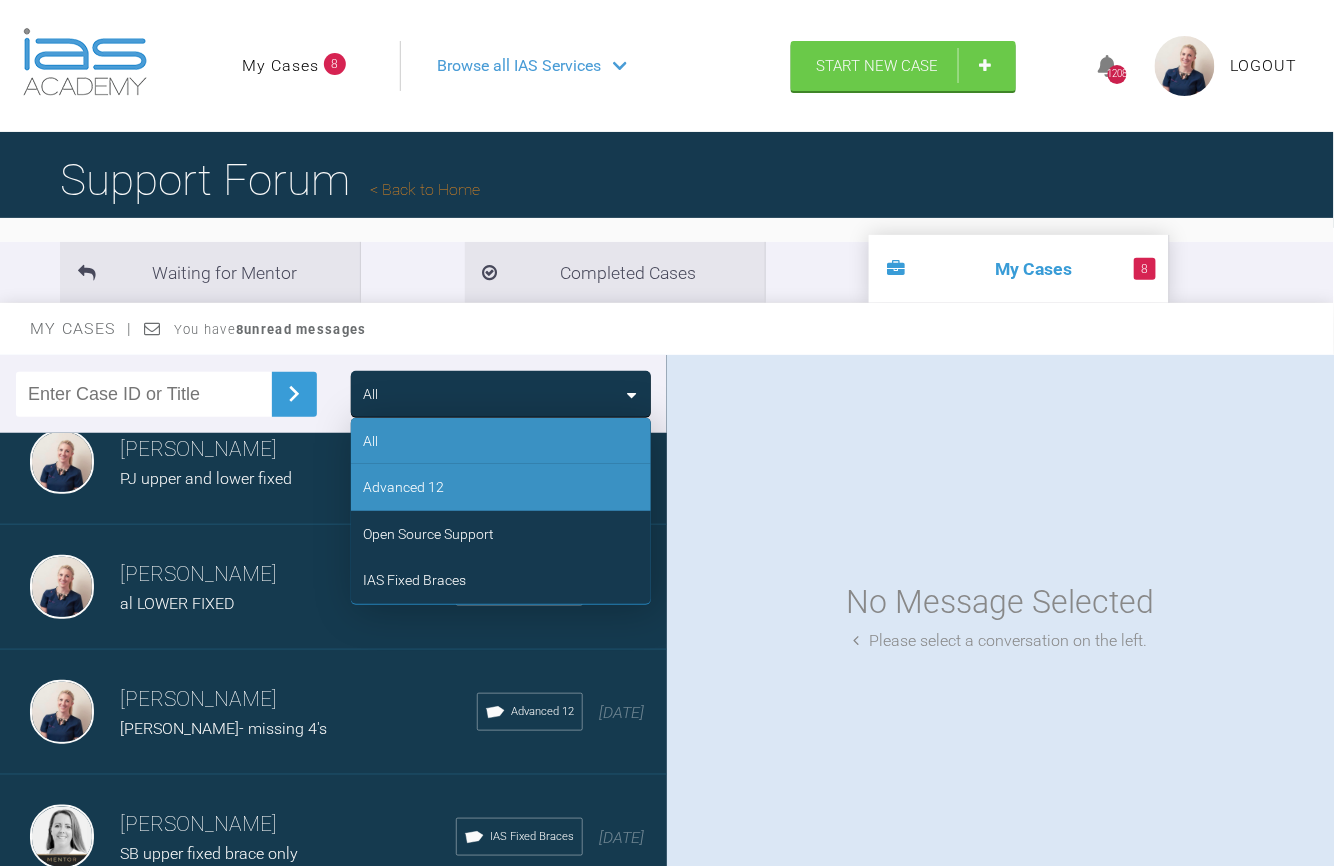 click on "Advanced 12" at bounding box center (403, 487) 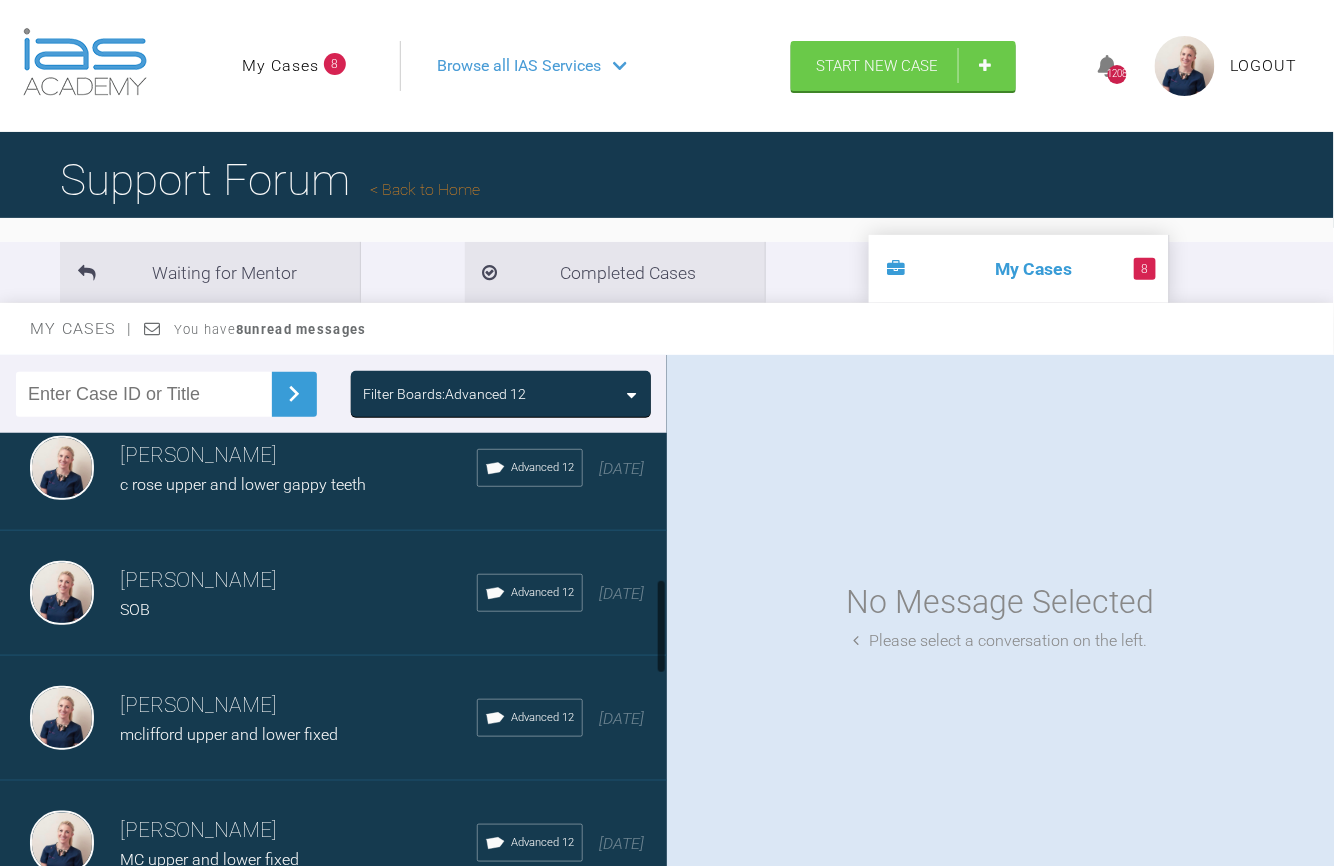 scroll, scrollTop: 676, scrollLeft: 0, axis: vertical 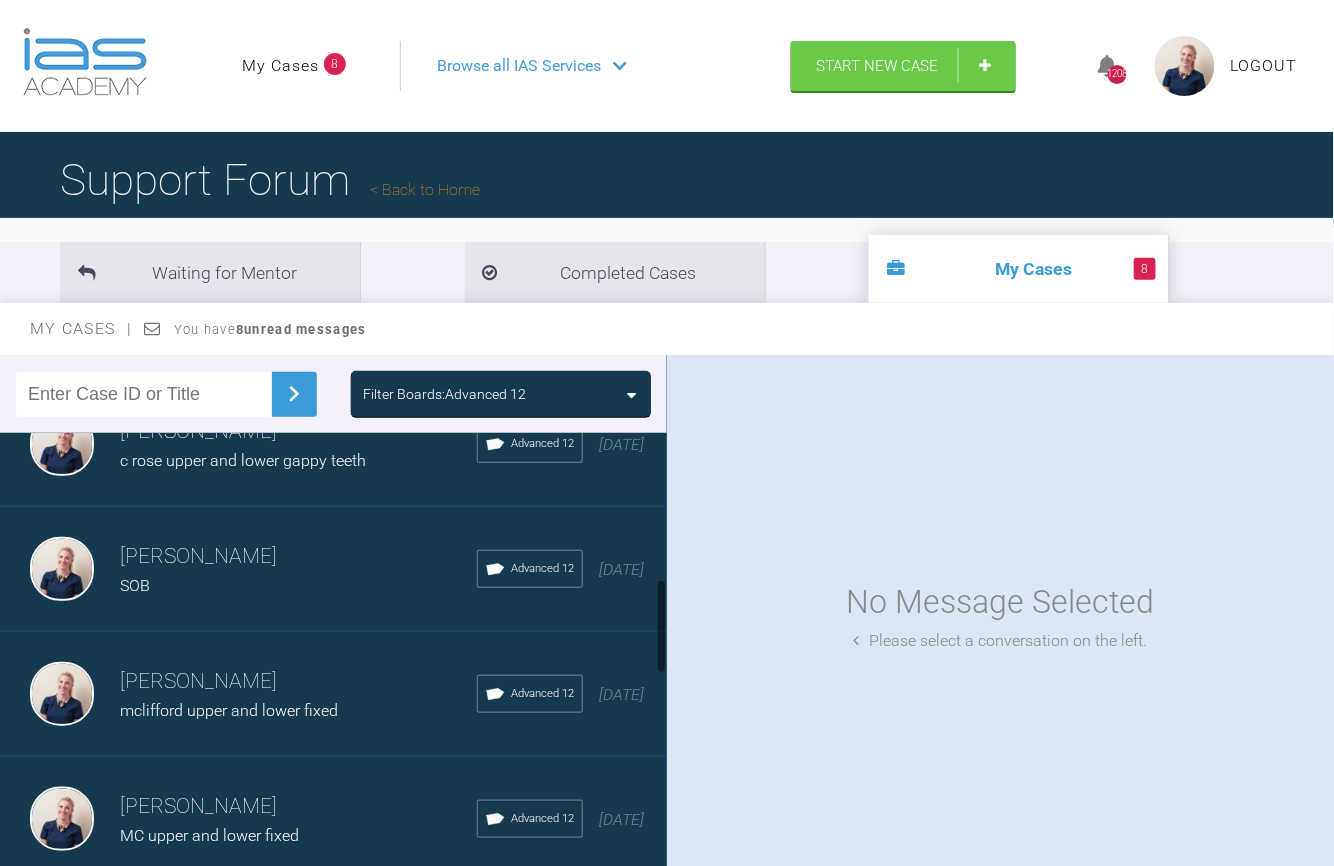 click on "SOB" at bounding box center [298, 586] 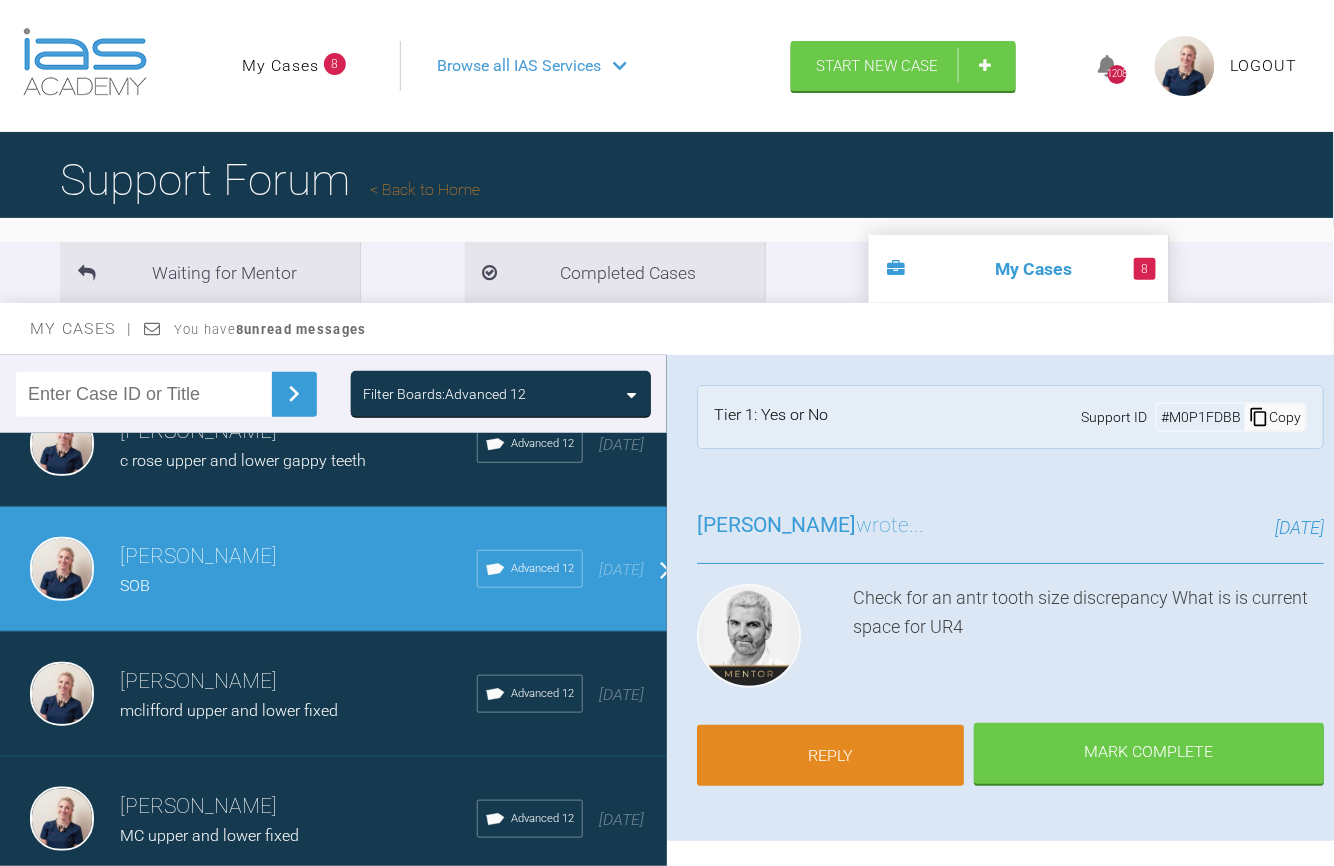 click on "Reply" at bounding box center [830, 756] 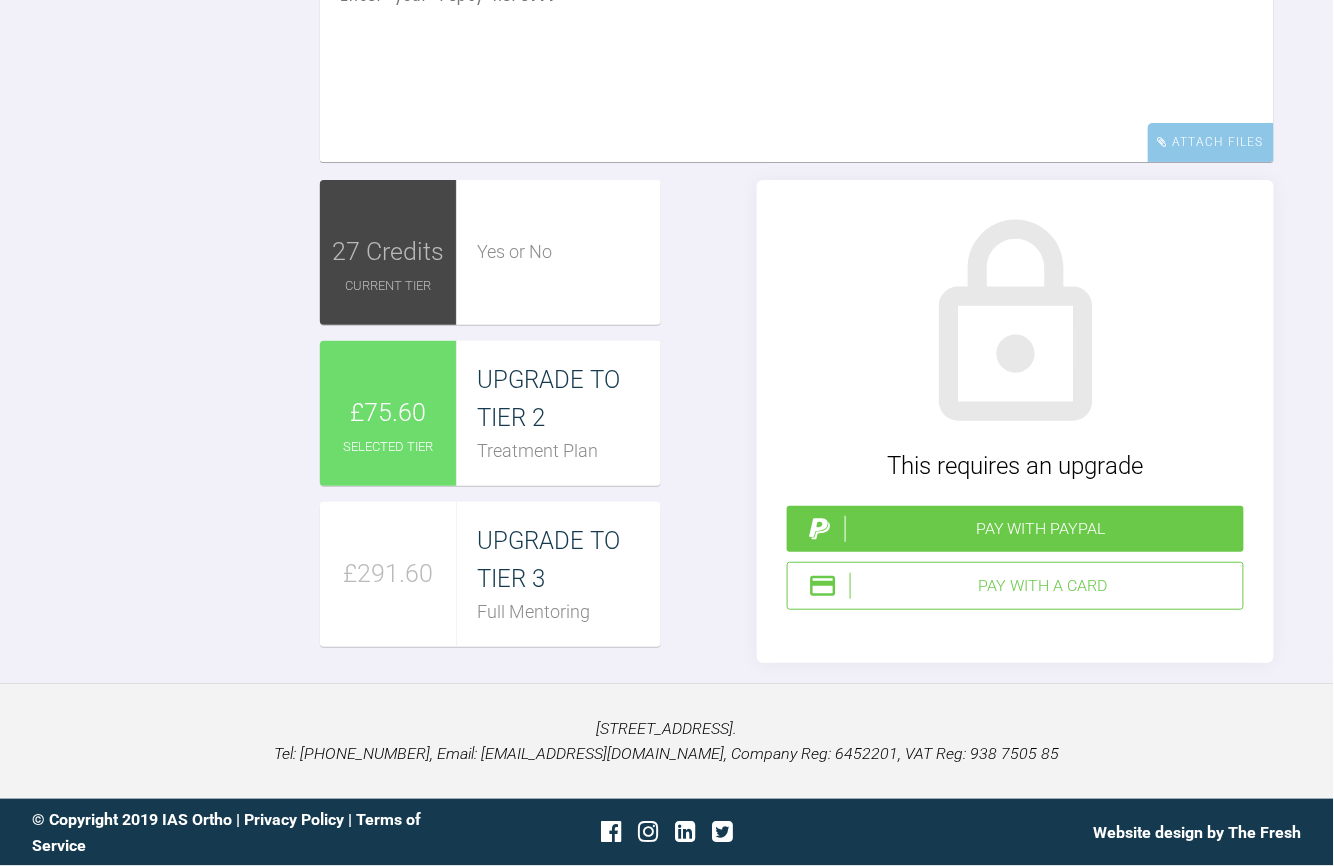 scroll, scrollTop: 2721, scrollLeft: 0, axis: vertical 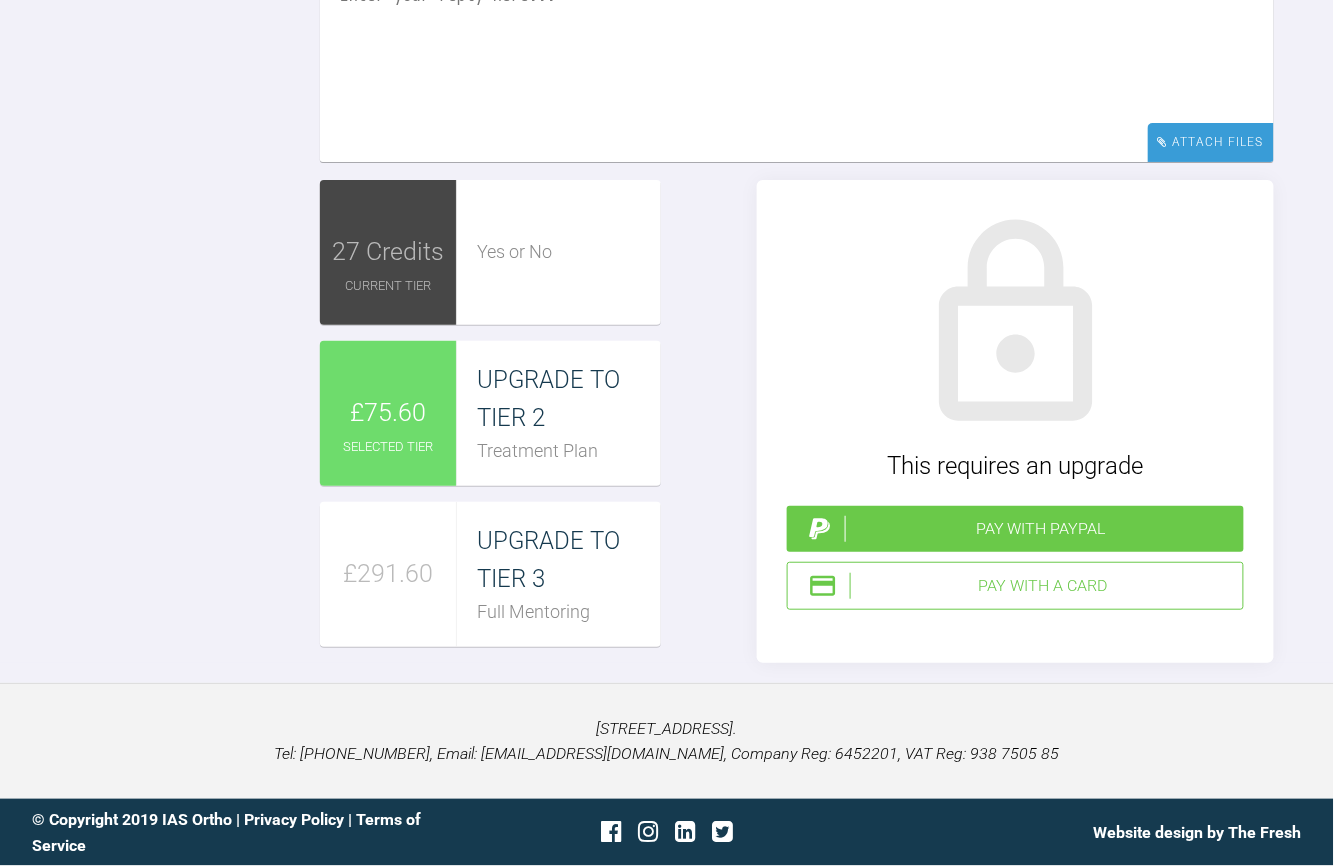 click on "Attach Files" at bounding box center [1211, 142] 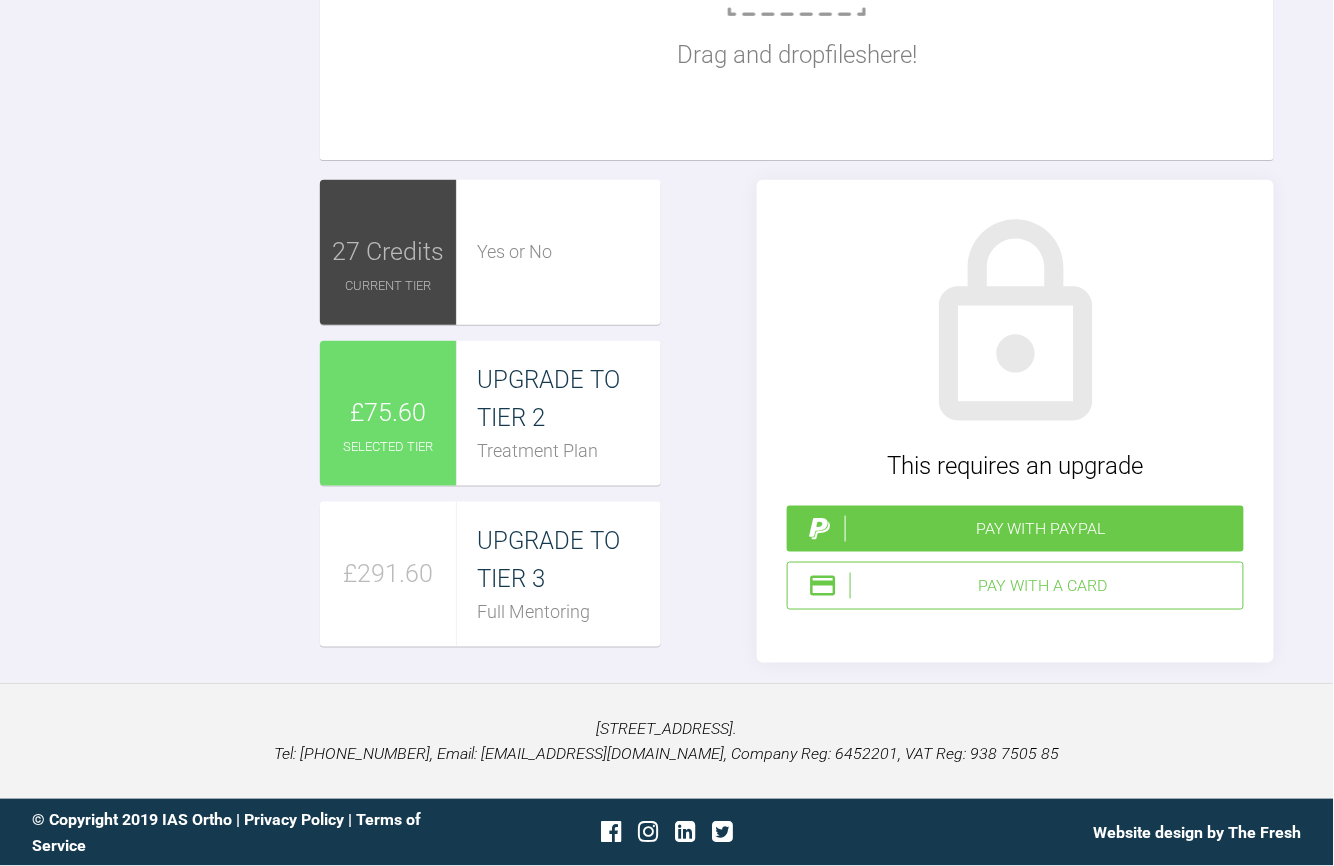 click at bounding box center [797, -39] 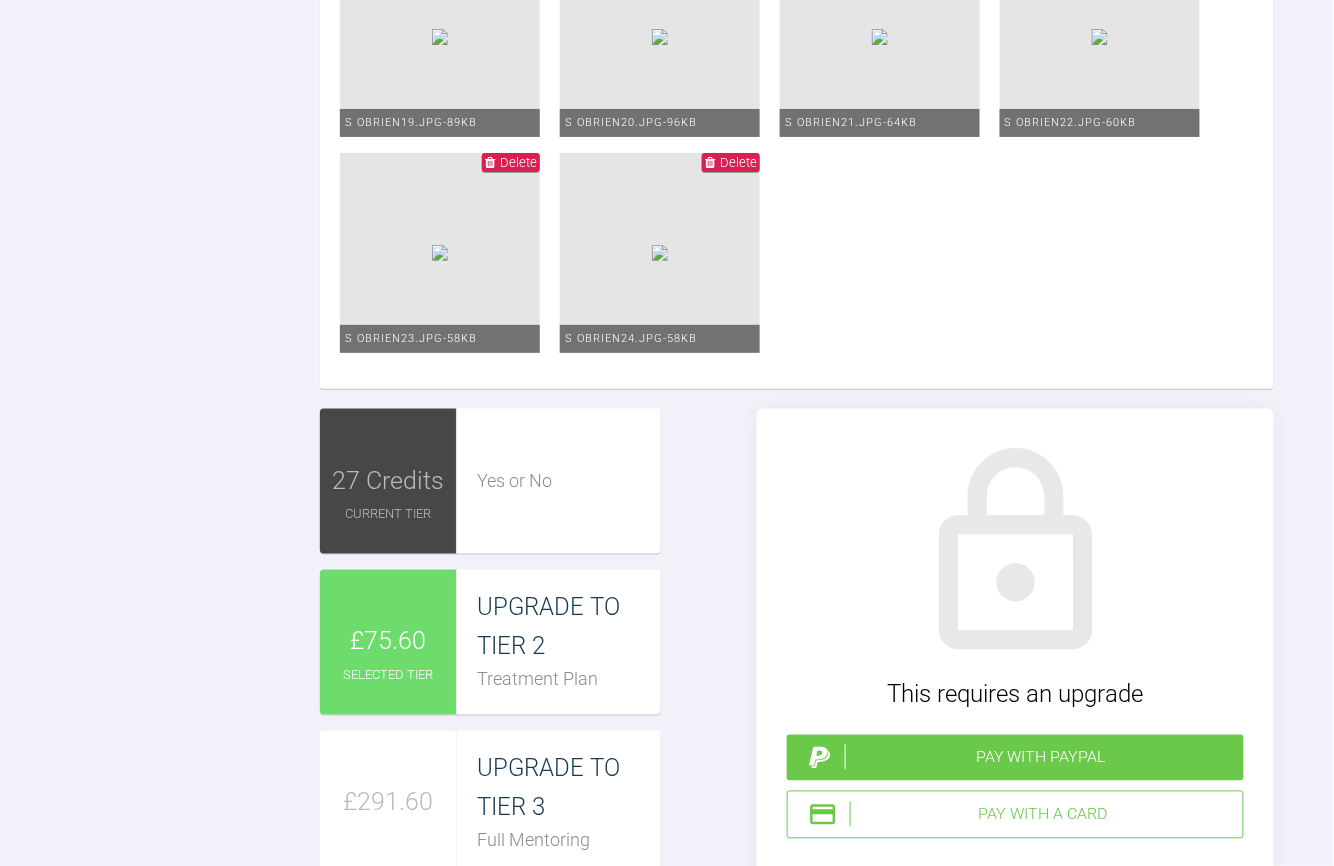 scroll, scrollTop: 2533, scrollLeft: 0, axis: vertical 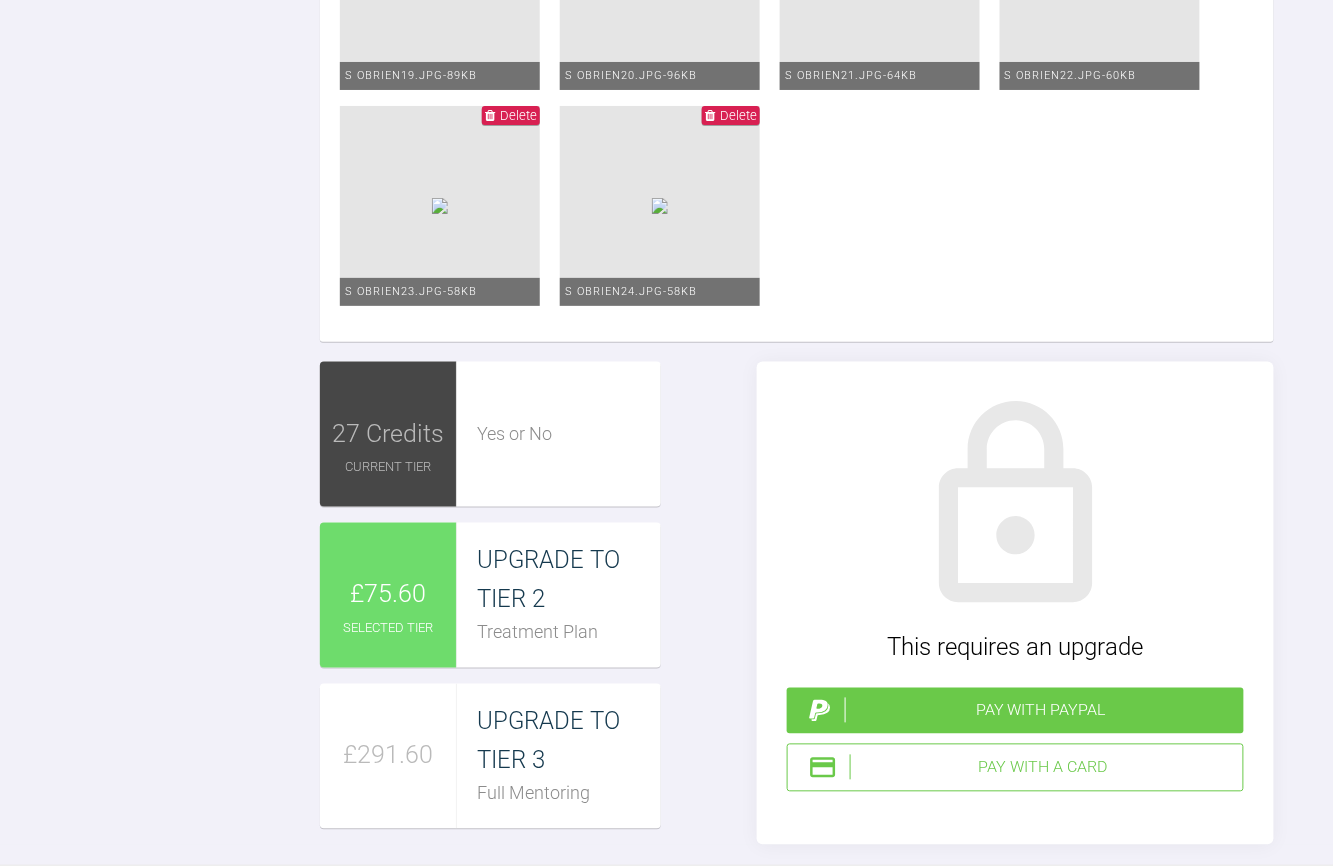 click at bounding box center [797, -475] 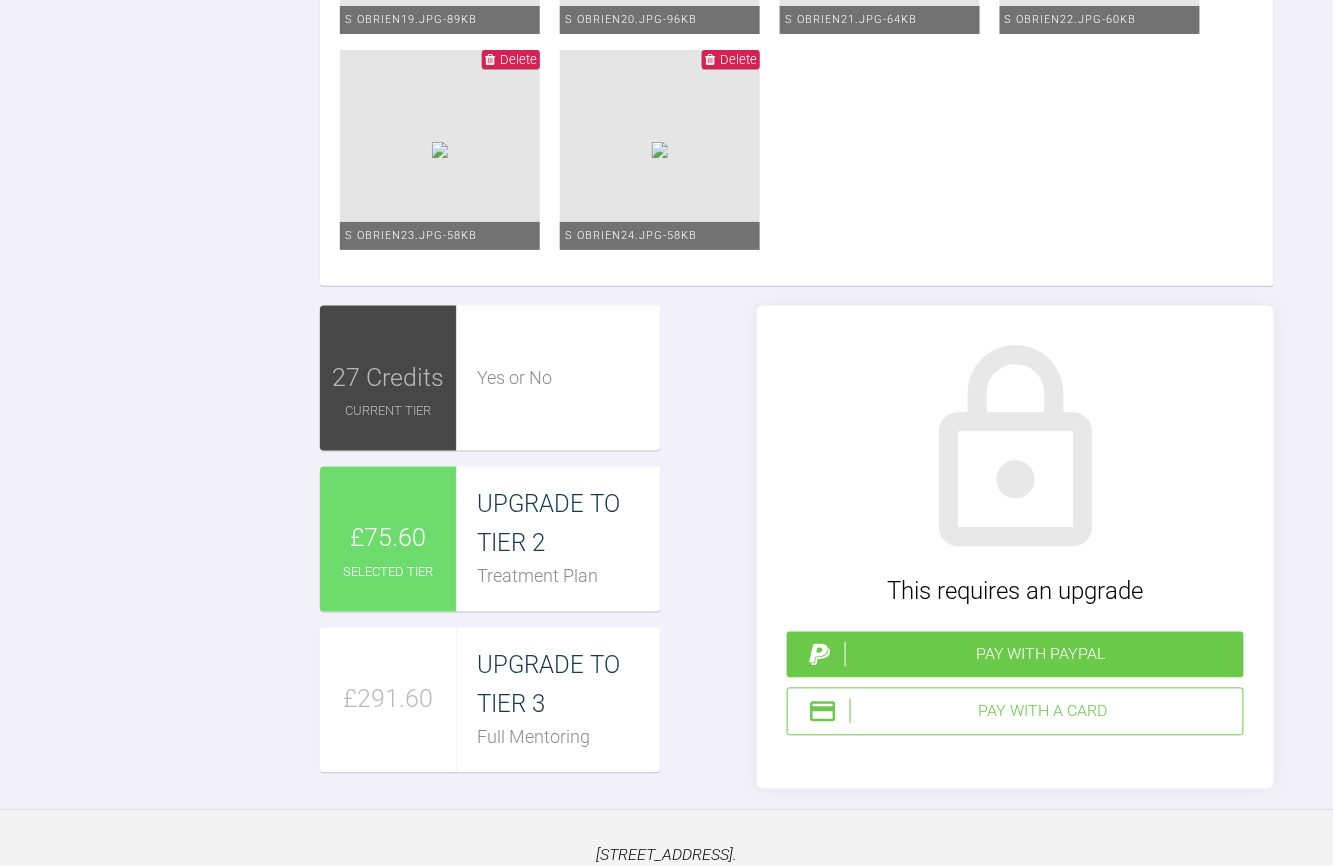 scroll, scrollTop: 2533, scrollLeft: 0, axis: vertical 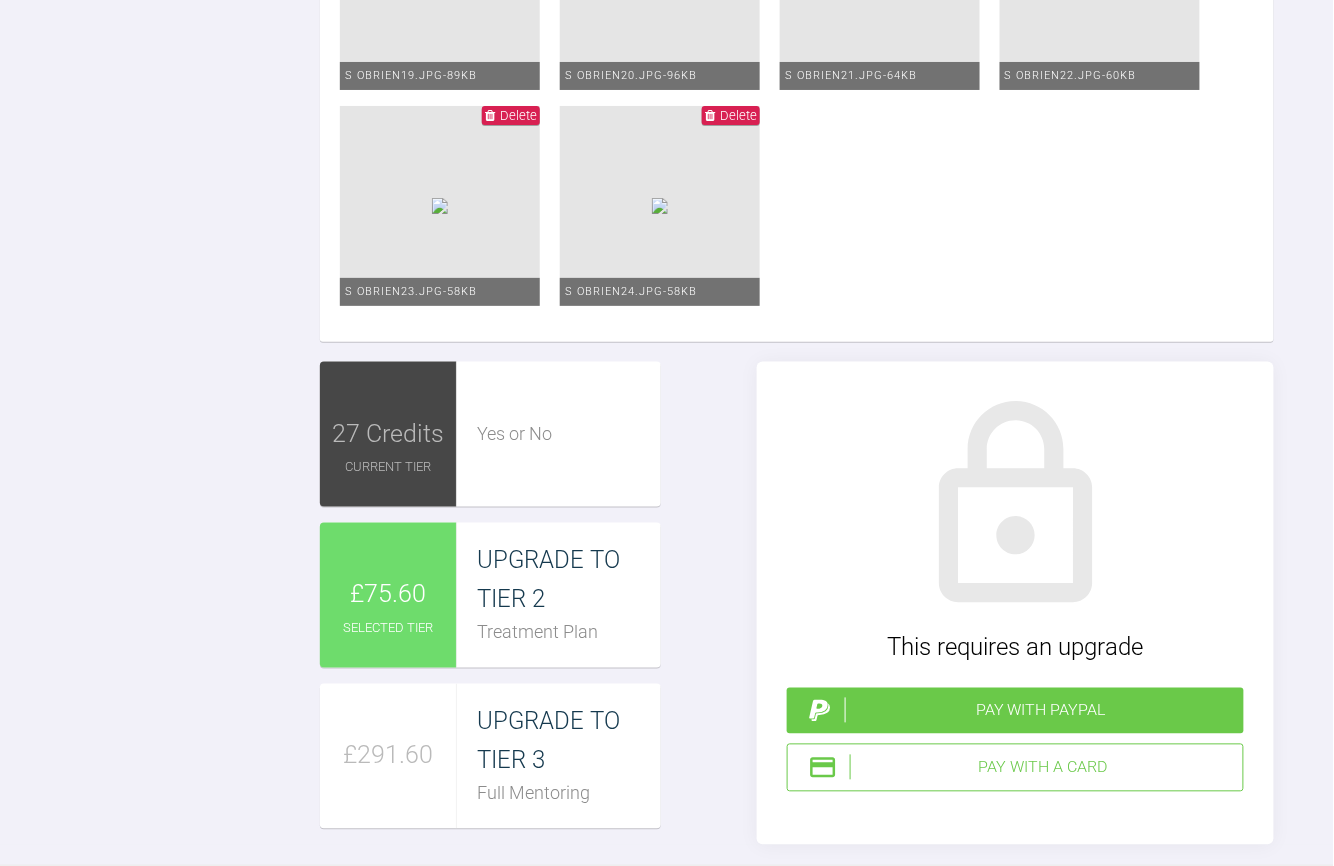 click on "current space UR4- 5mm
i appreciate this is not far off what is should be especially when looking at the size of the UR5 which looks tiny, I've done a kesling set up with the implant guy and we are hoping for space closure upper anterior region - but any additional space ur4 would be advantageous 7-8mm space was created on the model" at bounding box center (797, -475) 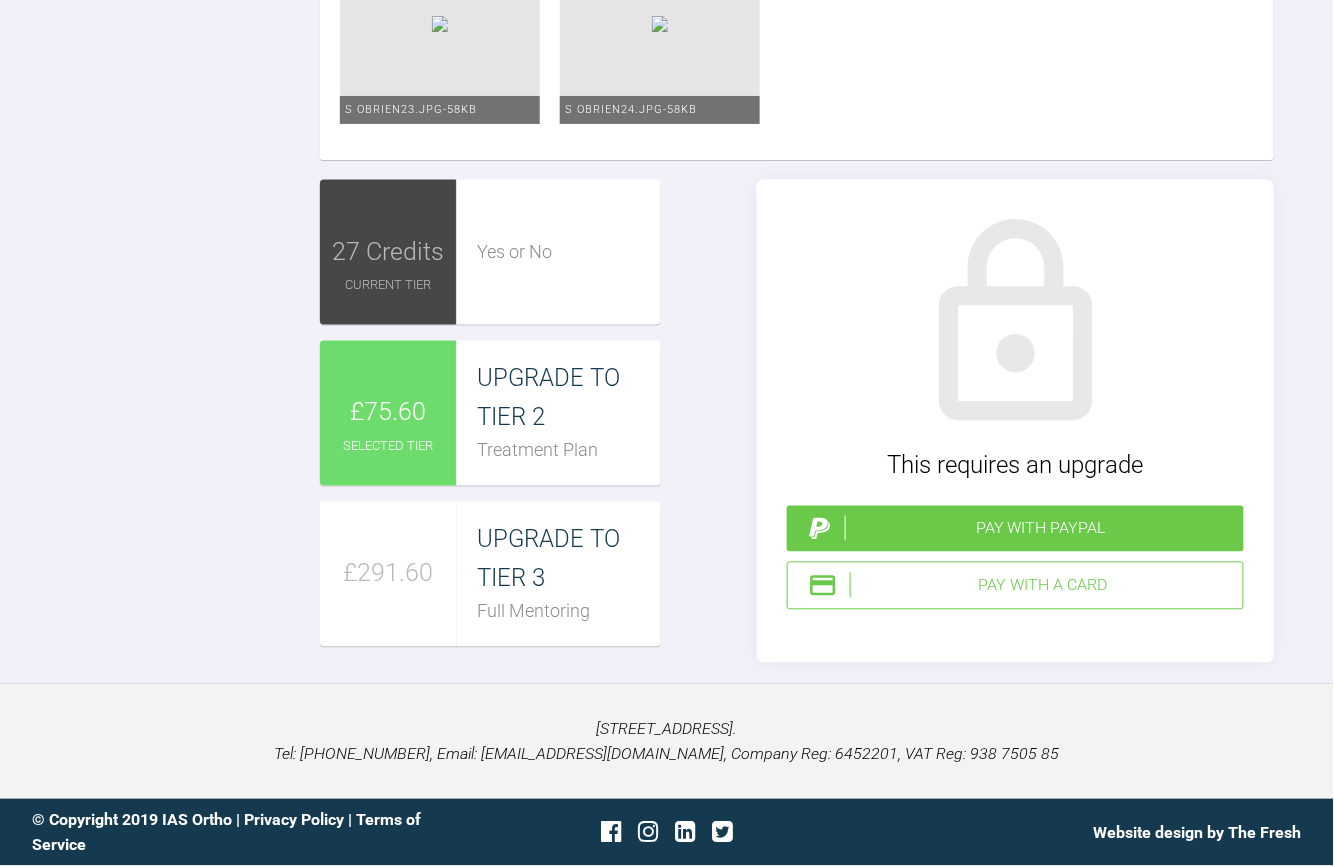 scroll, scrollTop: 2933, scrollLeft: 0, axis: vertical 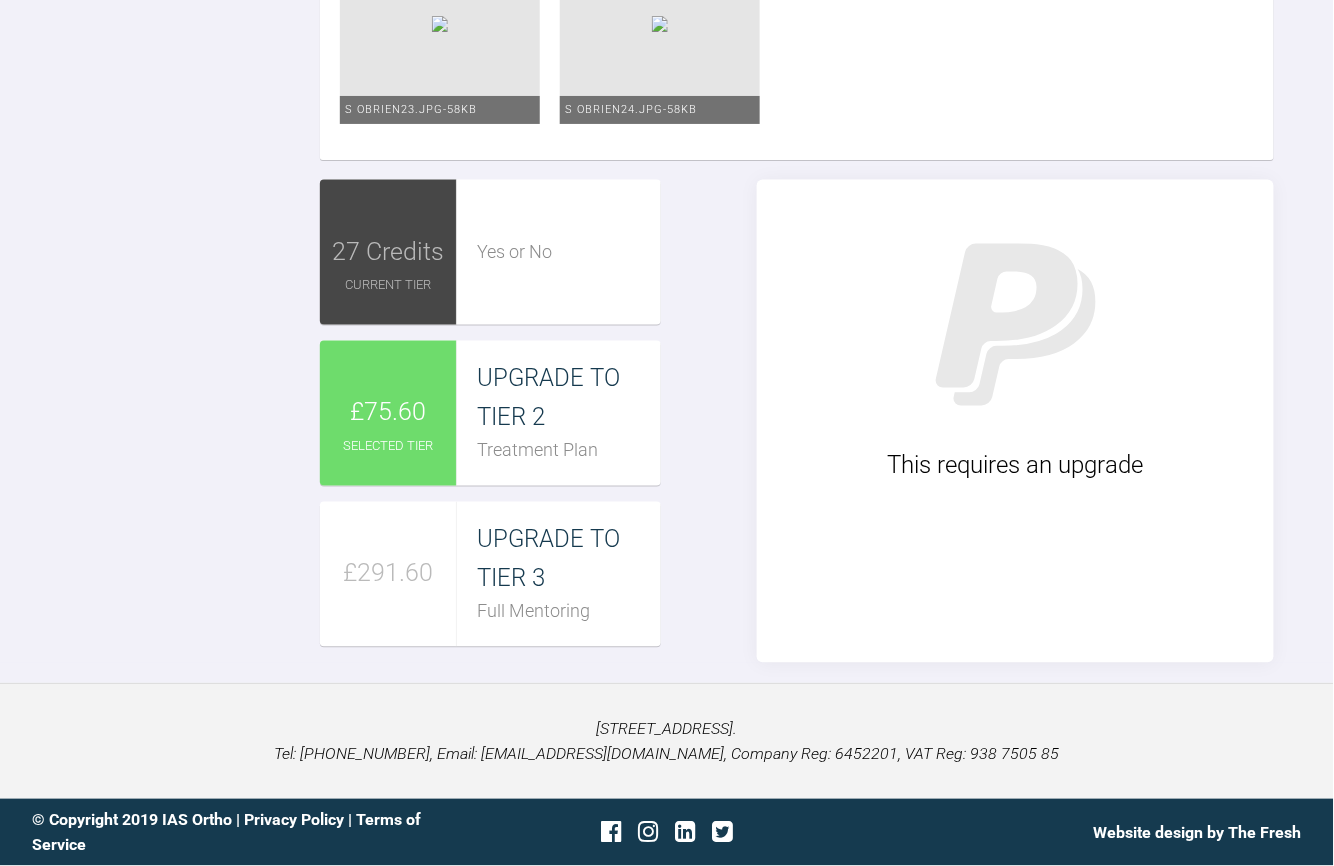 type 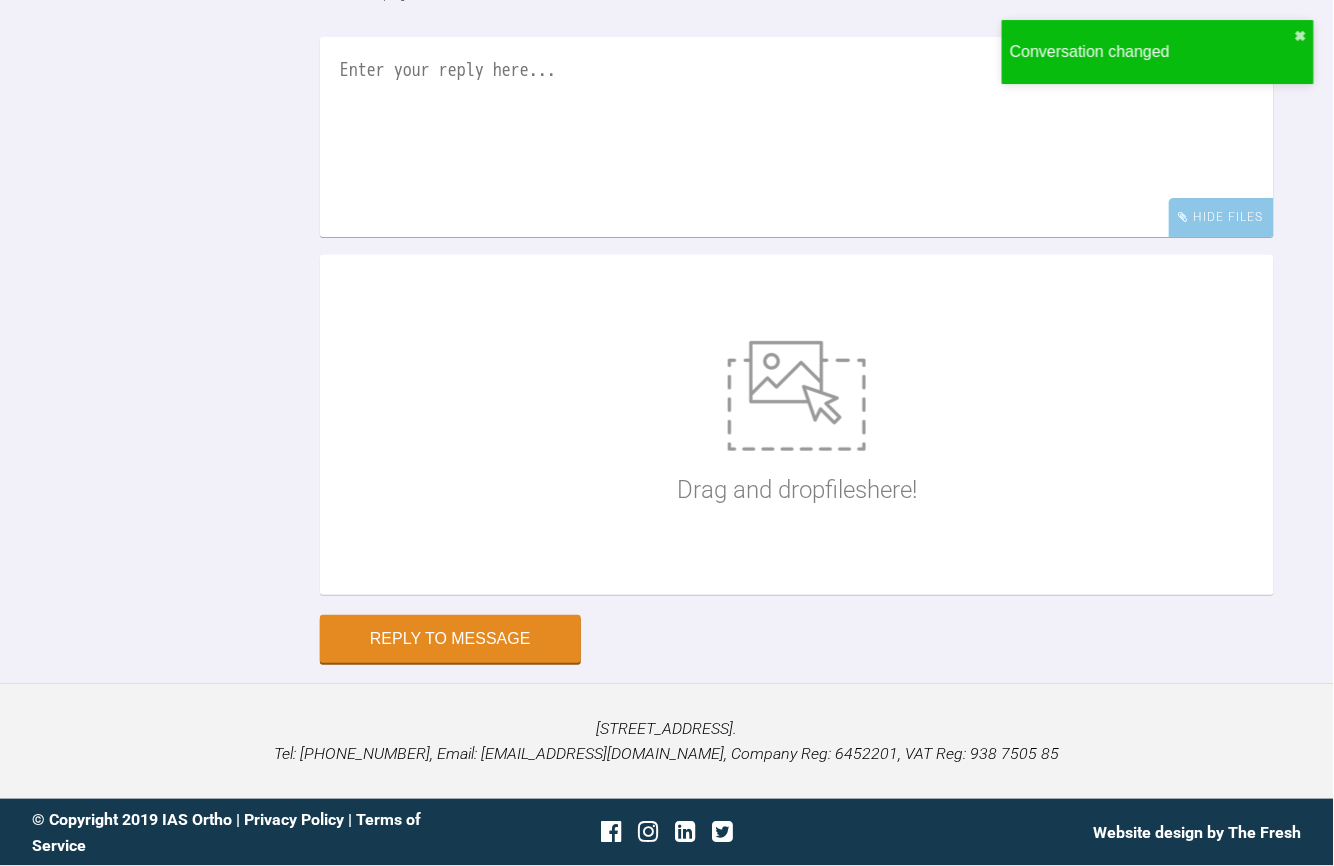 scroll, scrollTop: 3049, scrollLeft: 0, axis: vertical 